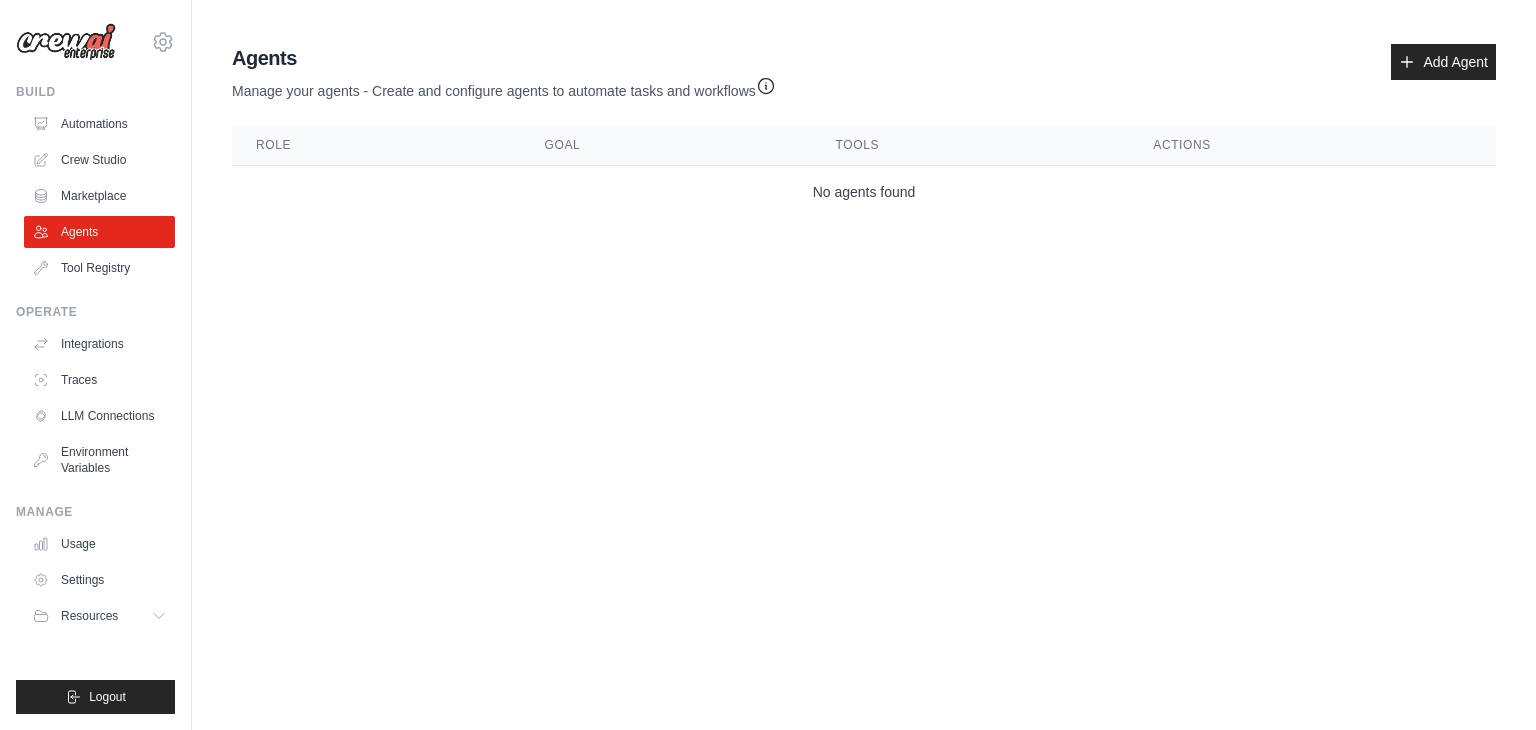 scroll, scrollTop: 0, scrollLeft: 0, axis: both 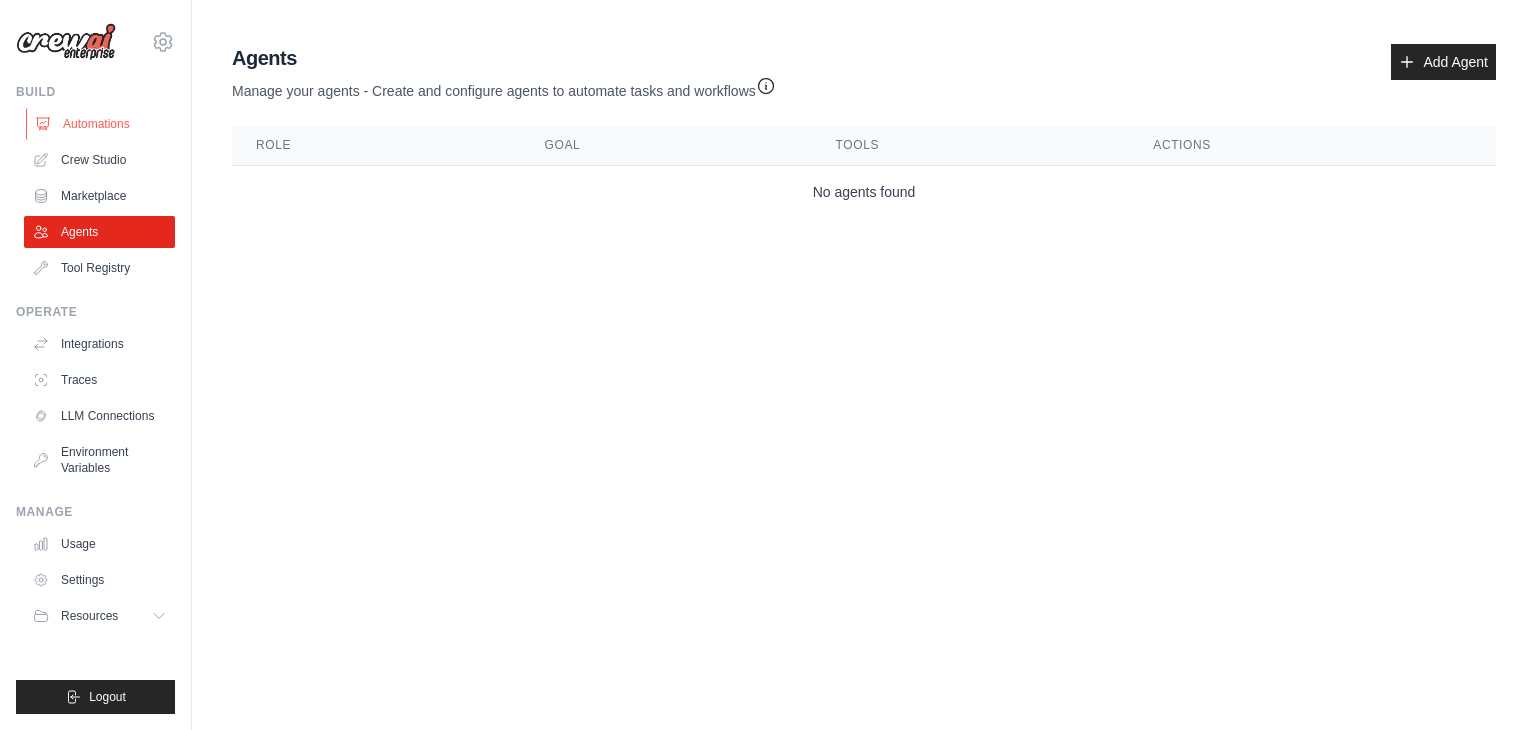 click on "Automations" at bounding box center [101, 124] 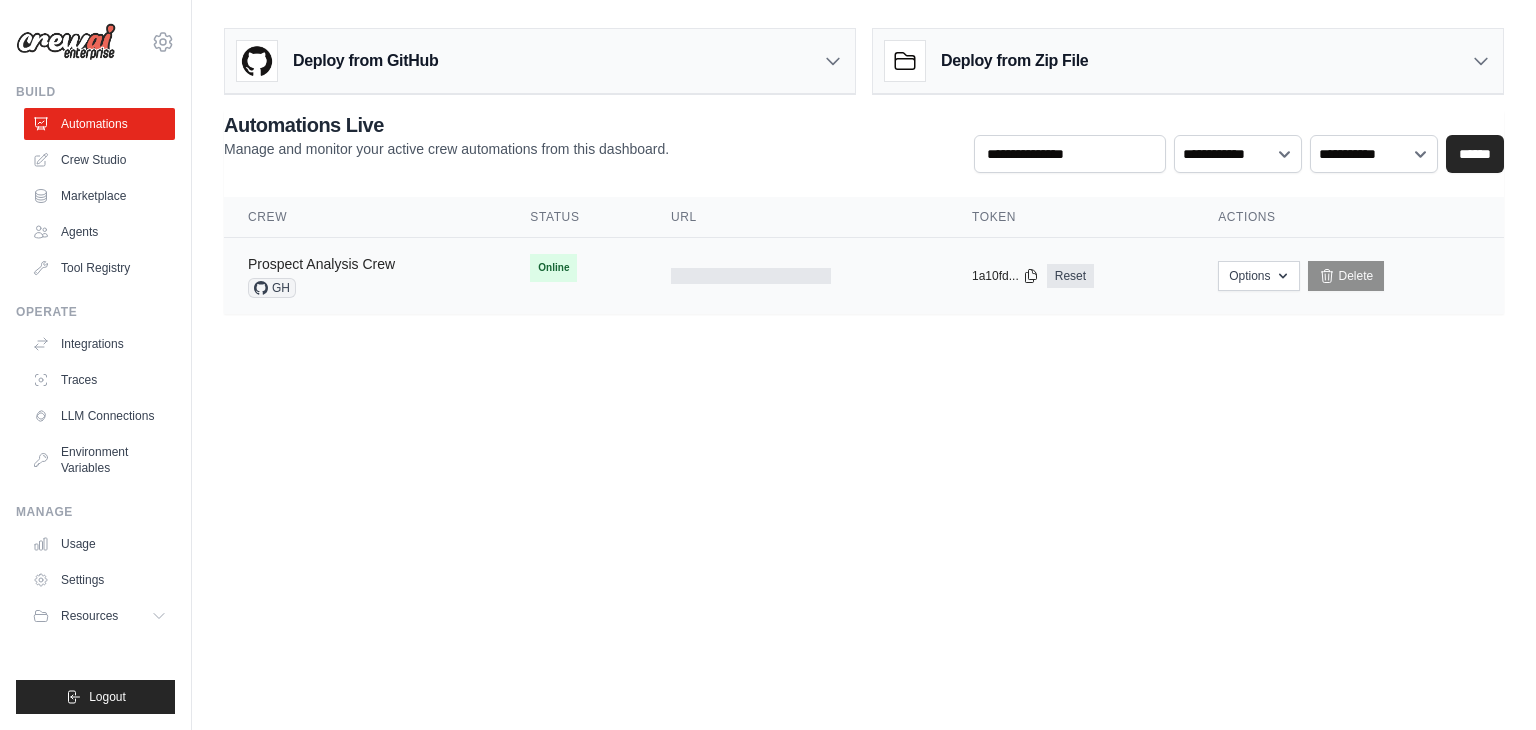 click on "Prospect Analysis Crew" at bounding box center [321, 264] 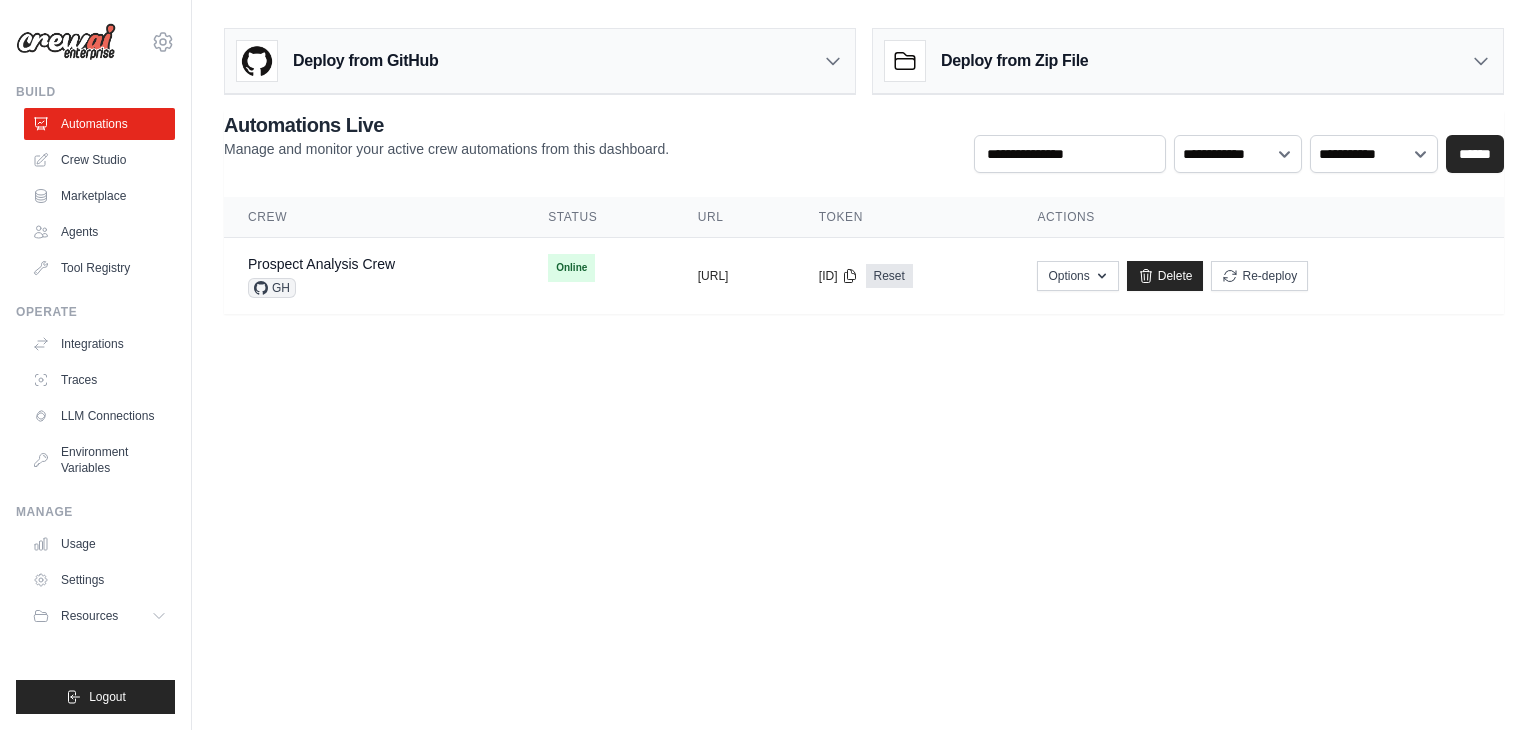scroll, scrollTop: 0, scrollLeft: 0, axis: both 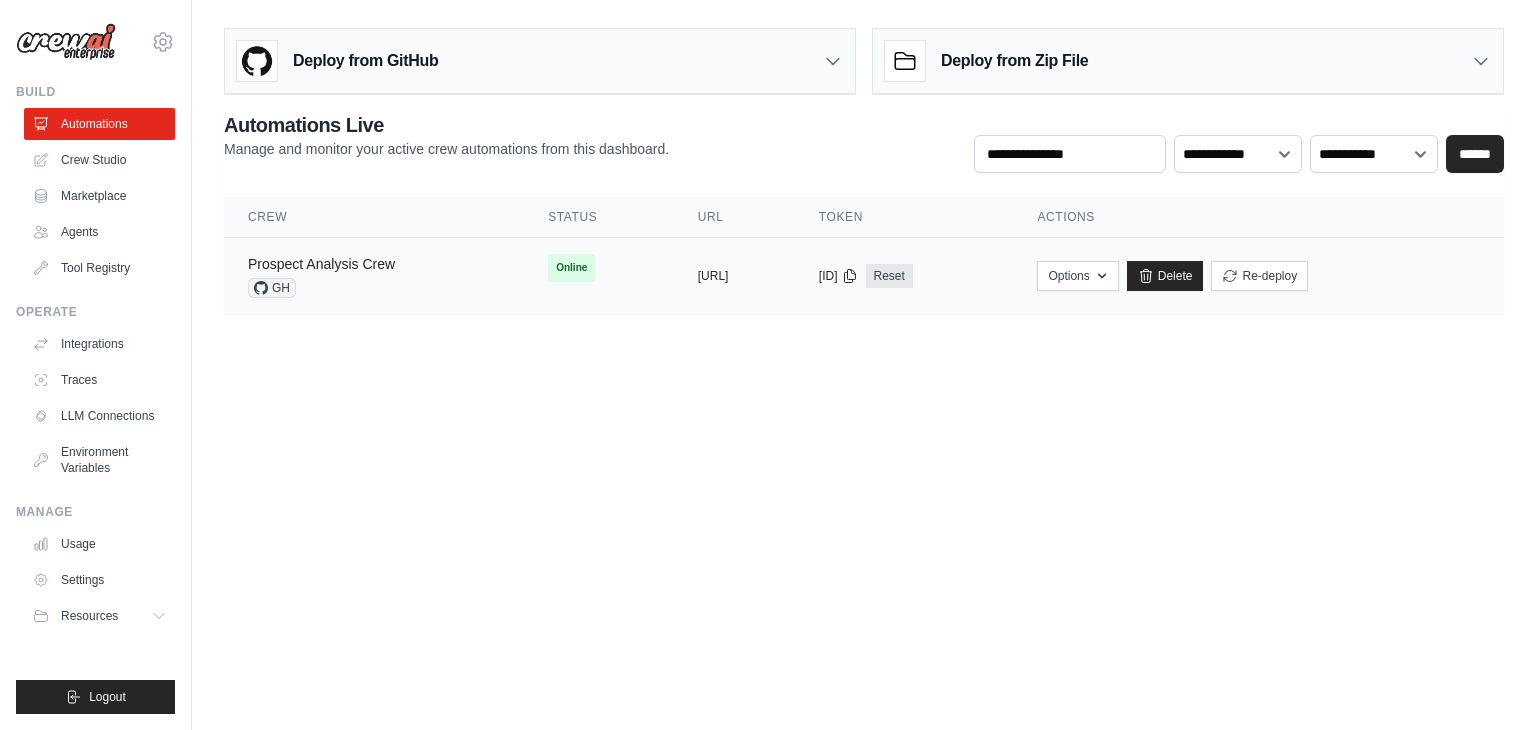 click on "Prospect Analysis Crew" at bounding box center (321, 264) 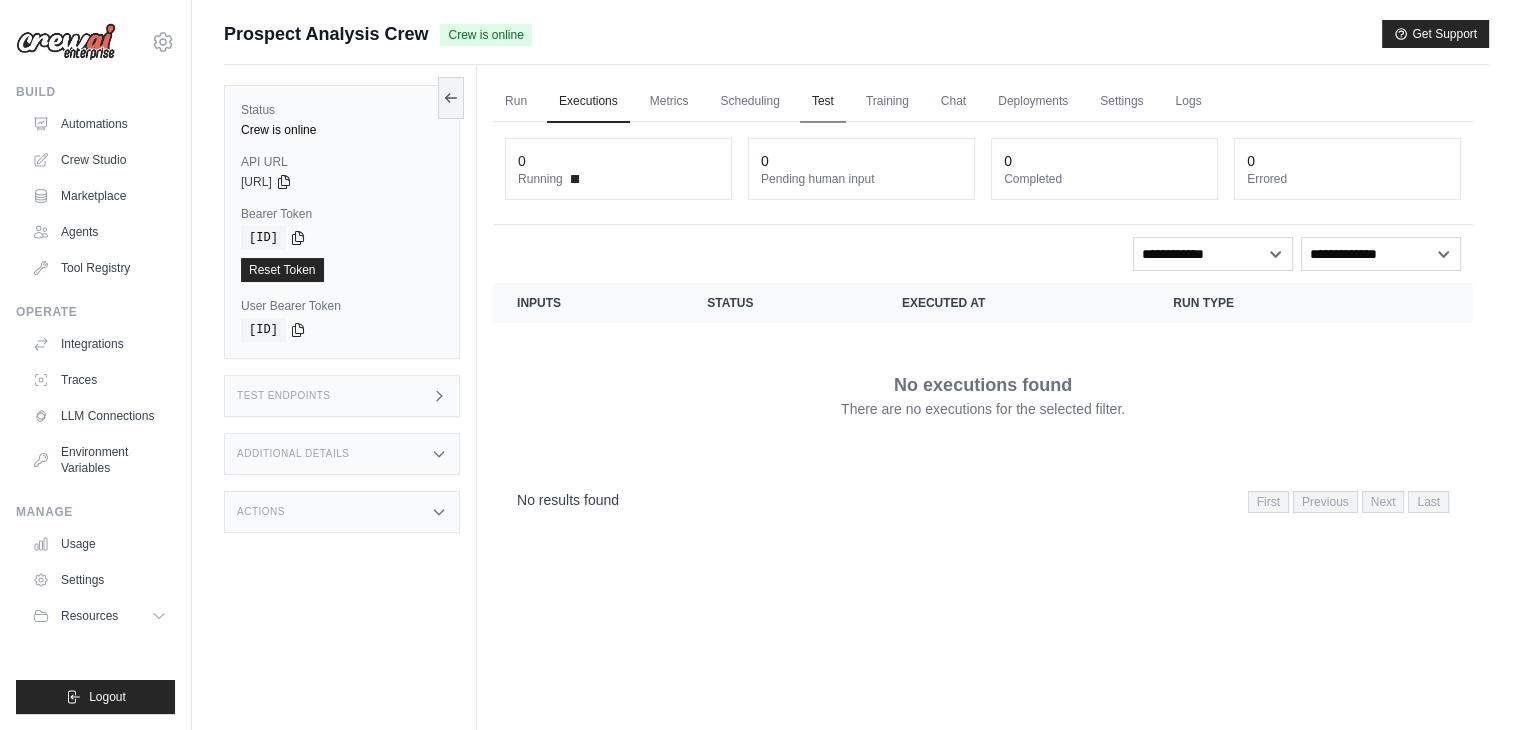 click on "Test" at bounding box center [823, 102] 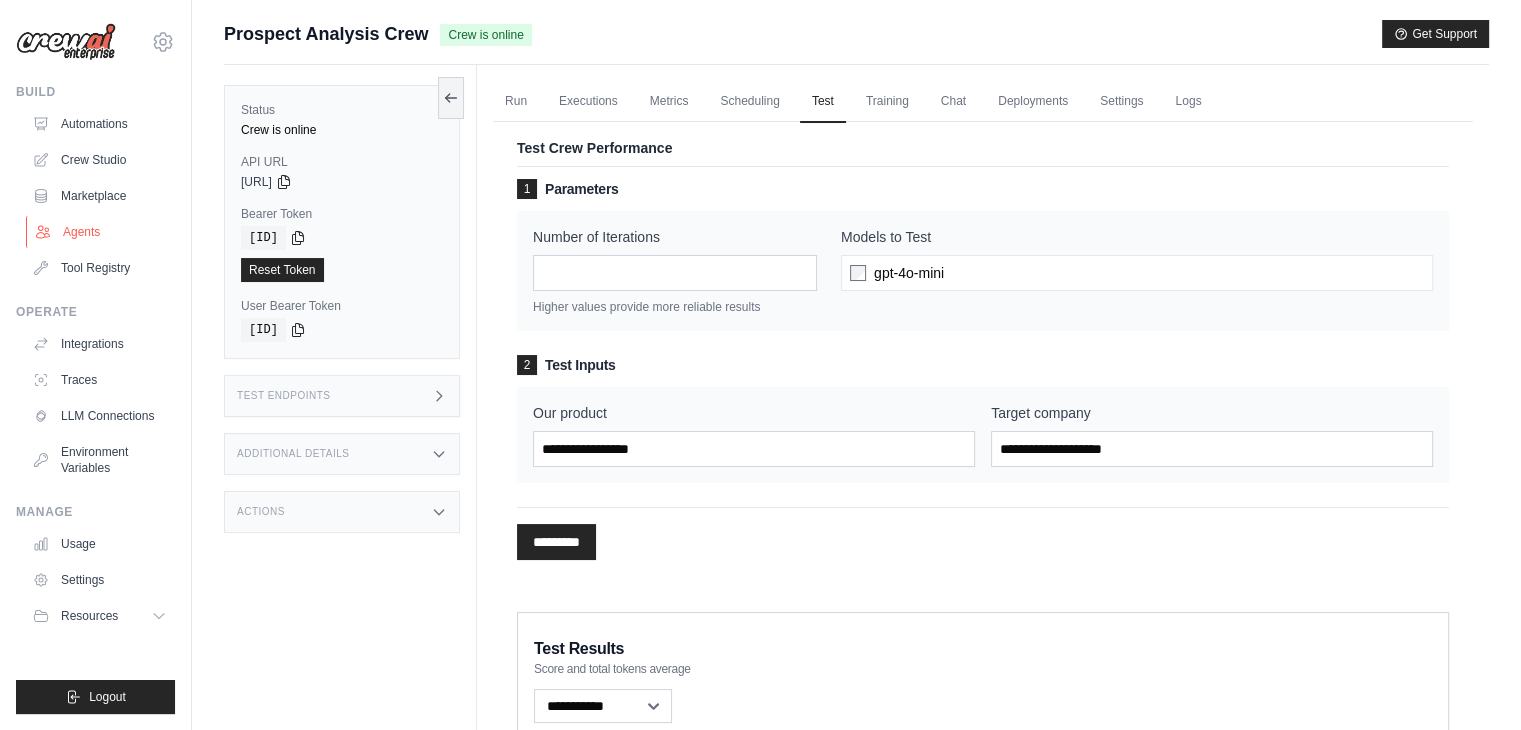 click on "Agents" at bounding box center [101, 232] 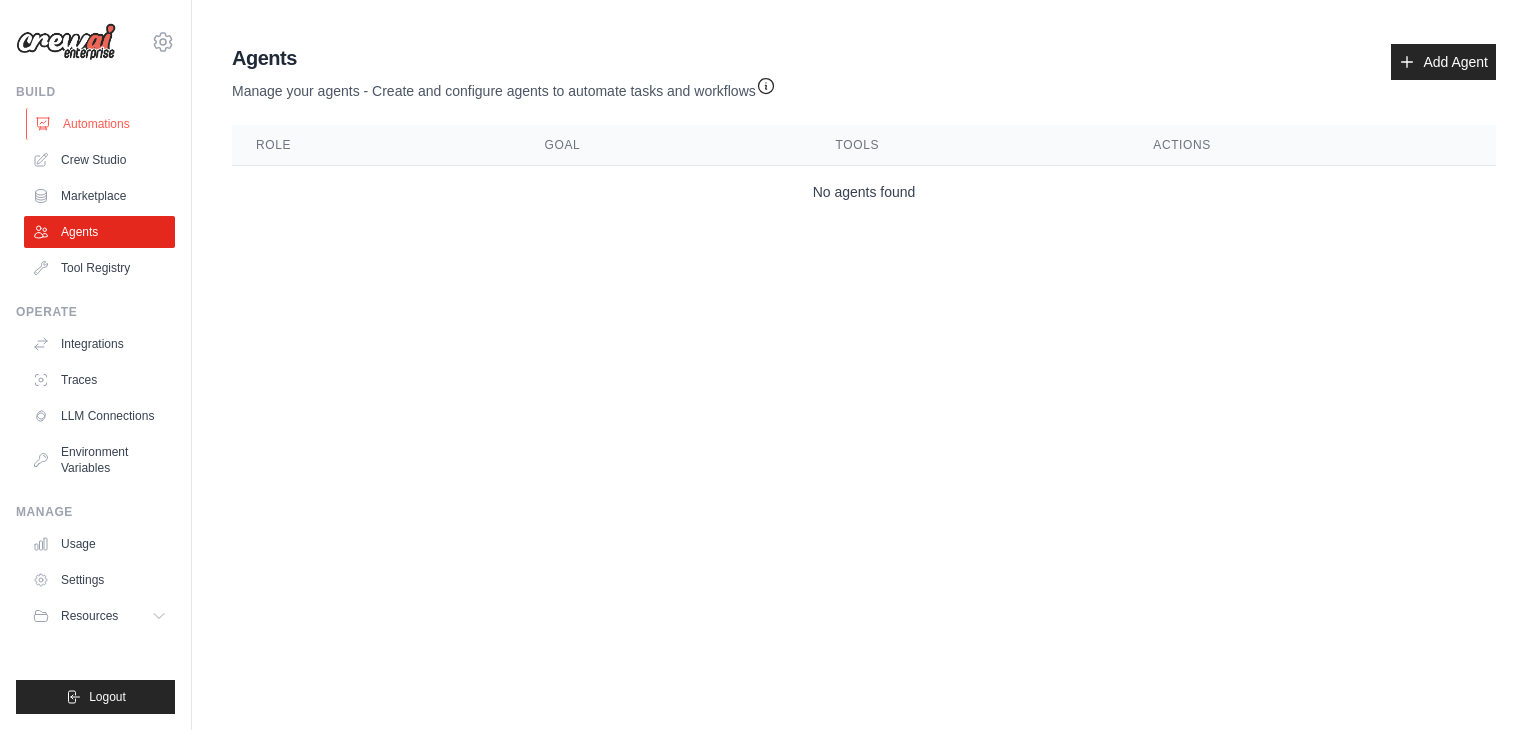 click on "Automations" at bounding box center (101, 124) 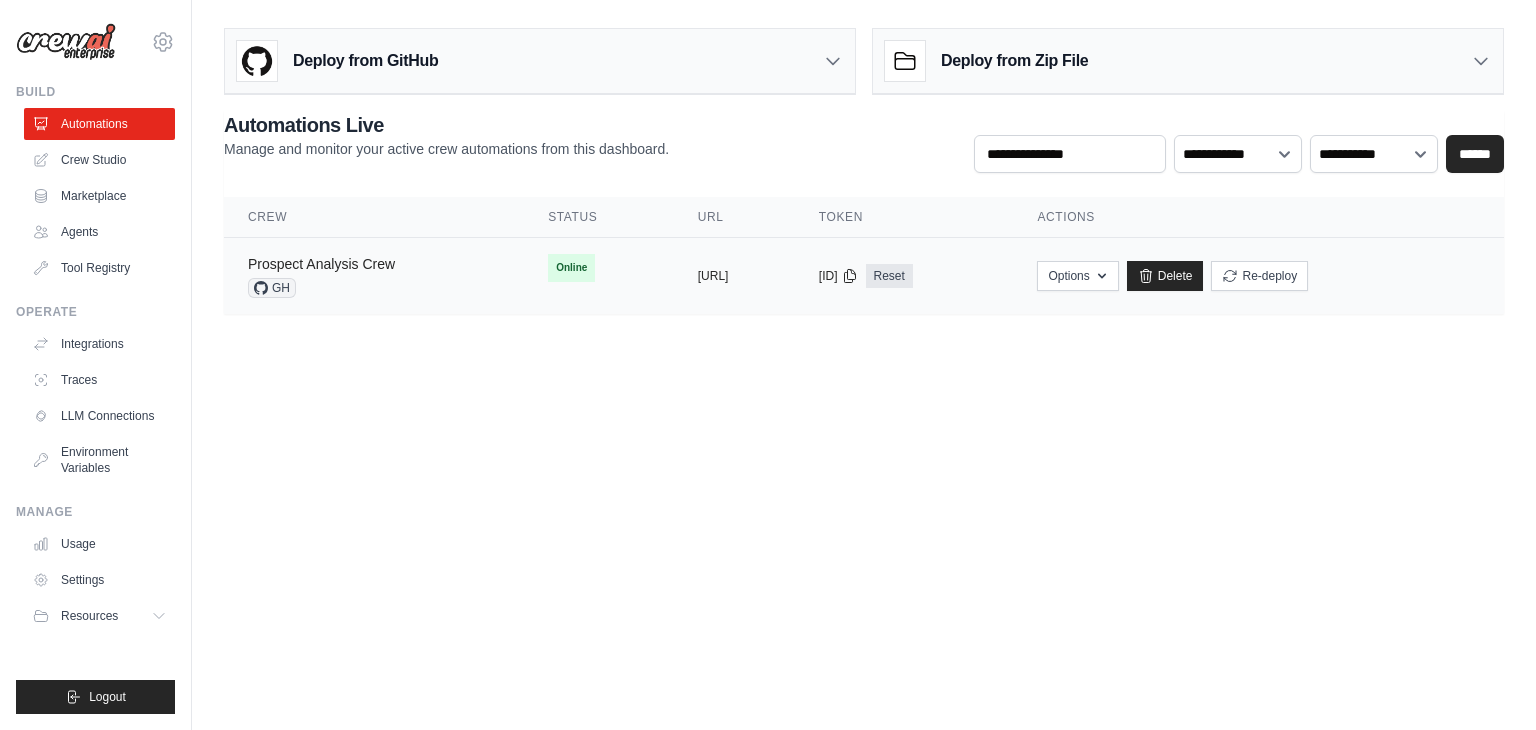 click on "Prospect Analysis Crew" at bounding box center [321, 264] 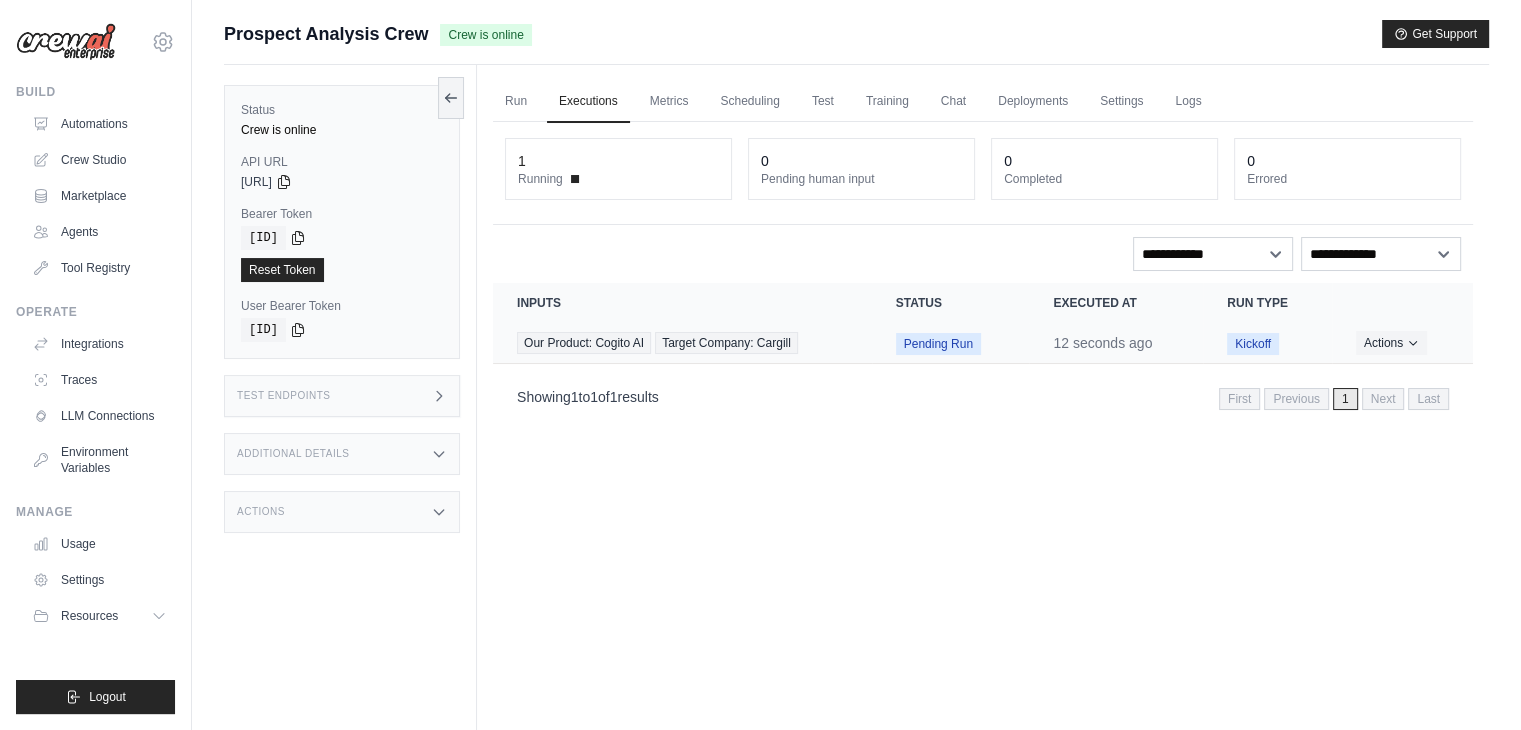 click on "Our Product:
Cogito AI
Target Company:
Cargill" at bounding box center (682, 343) 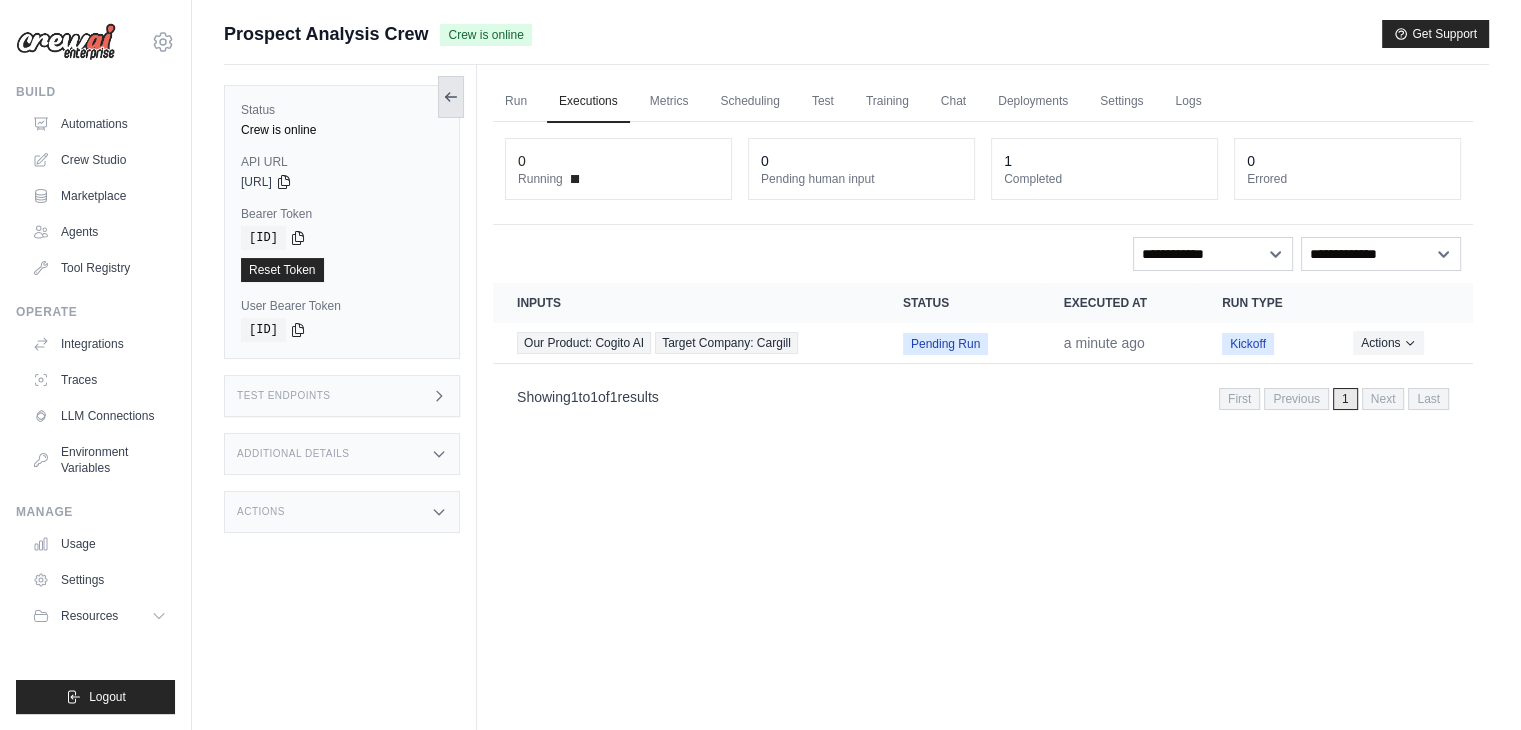 click 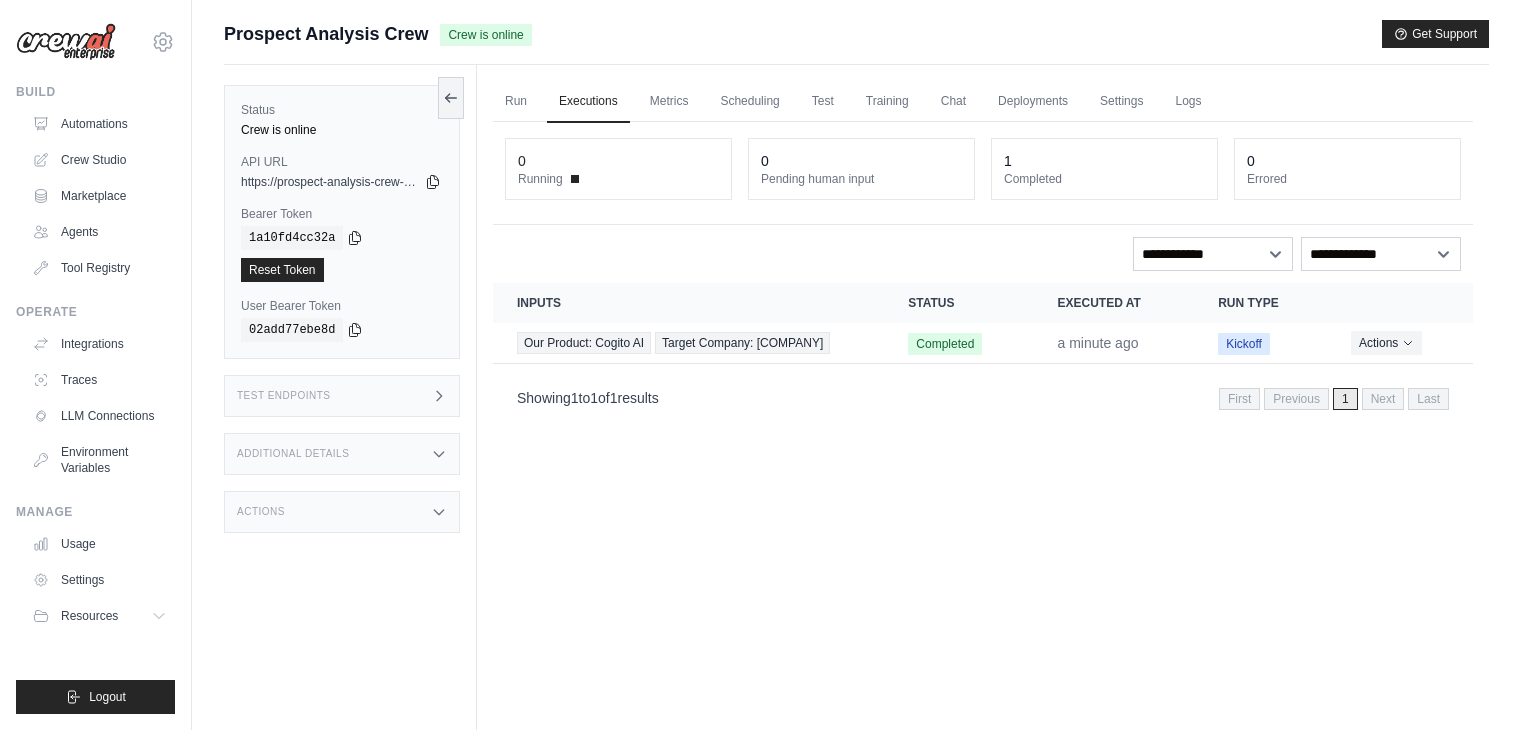 scroll, scrollTop: 0, scrollLeft: 0, axis: both 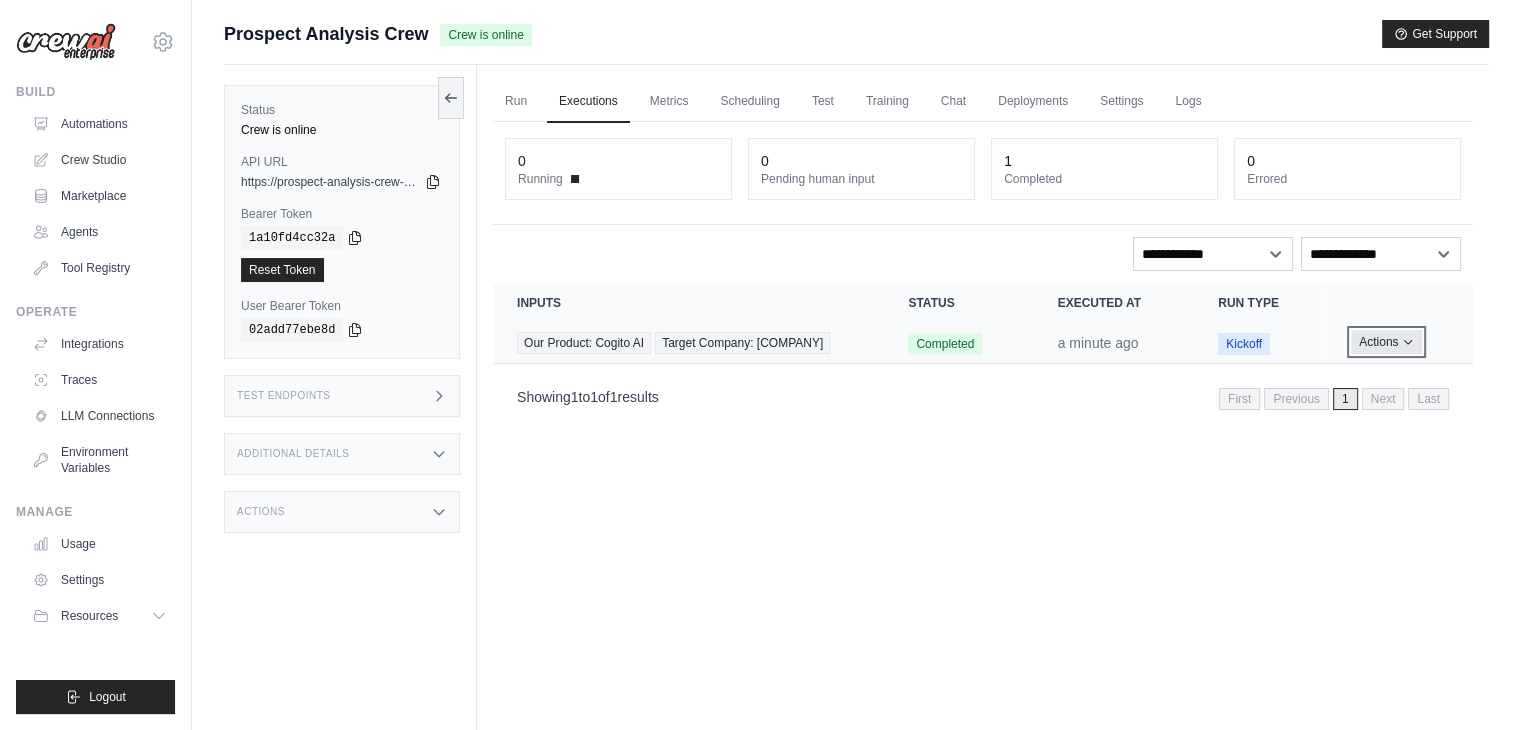 click on "Actions" at bounding box center (1386, 342) 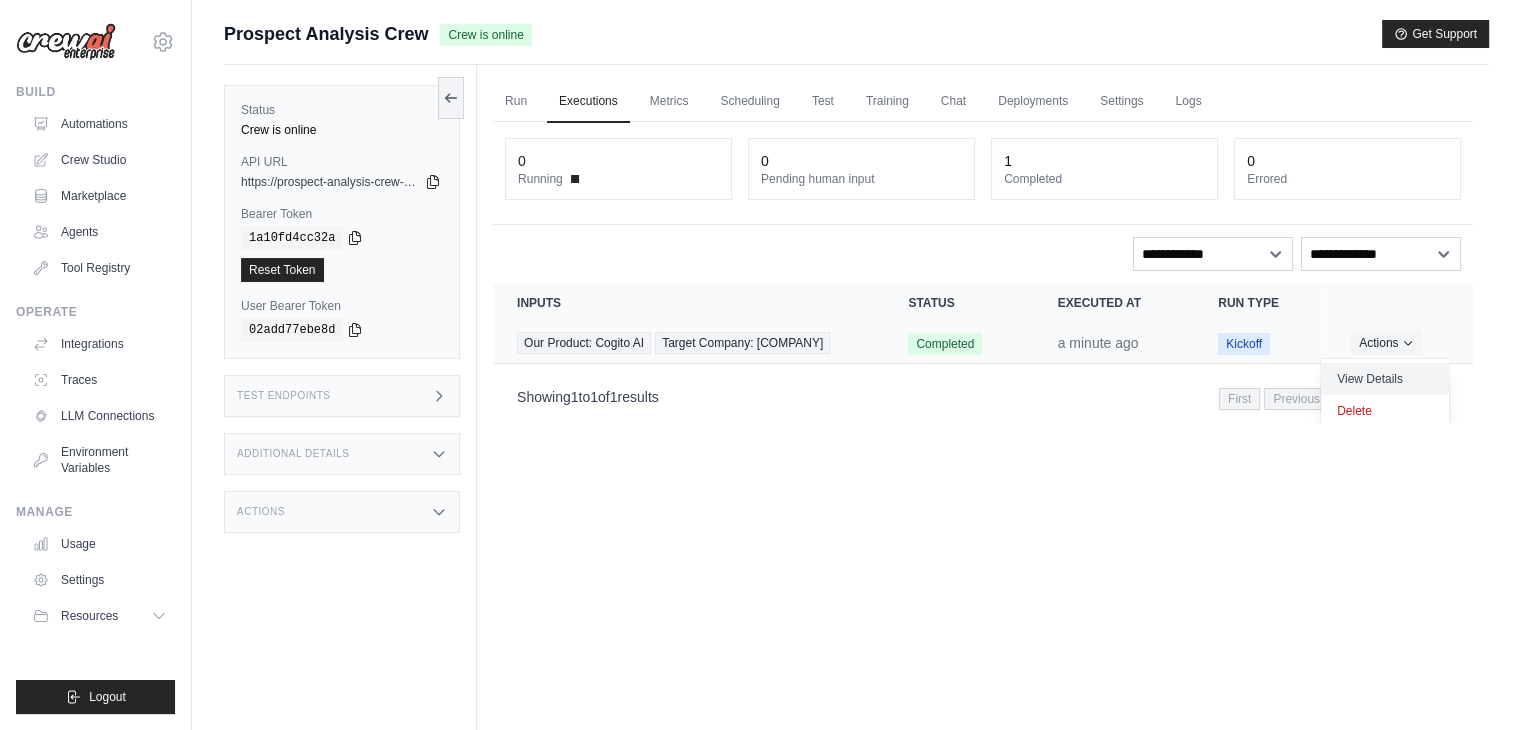 click on "View Details" at bounding box center [1385, 379] 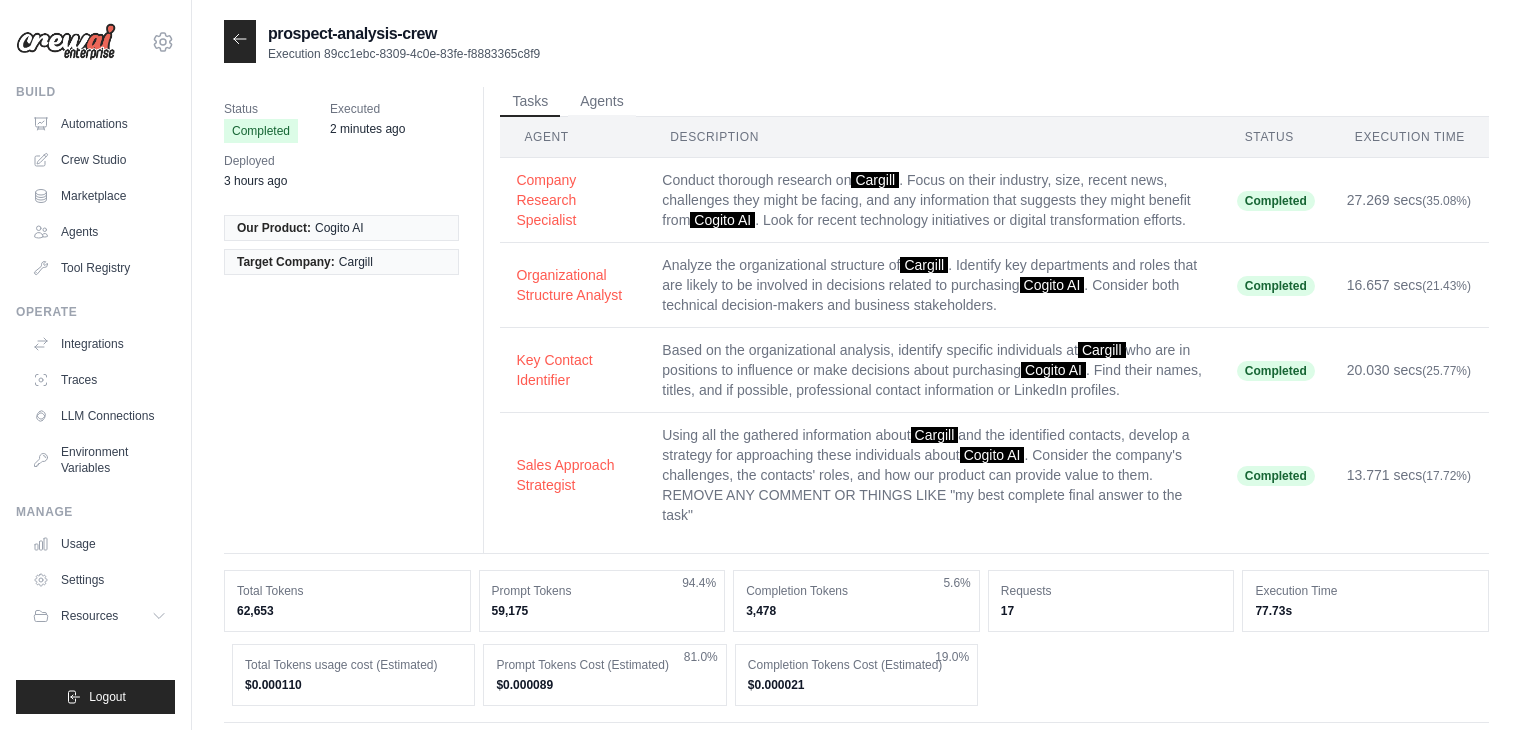 scroll, scrollTop: 0, scrollLeft: 0, axis: both 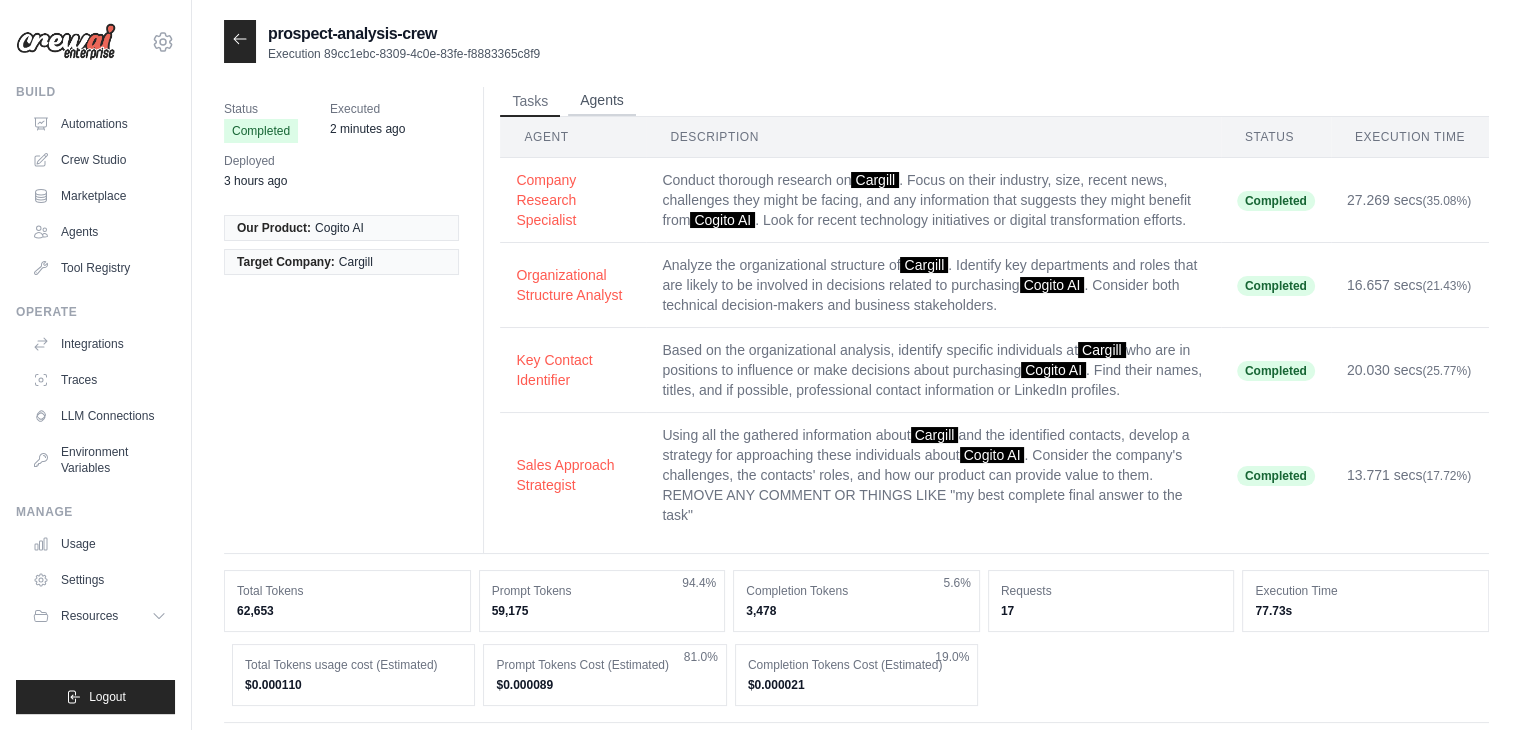 click on "Agents" at bounding box center [602, 101] 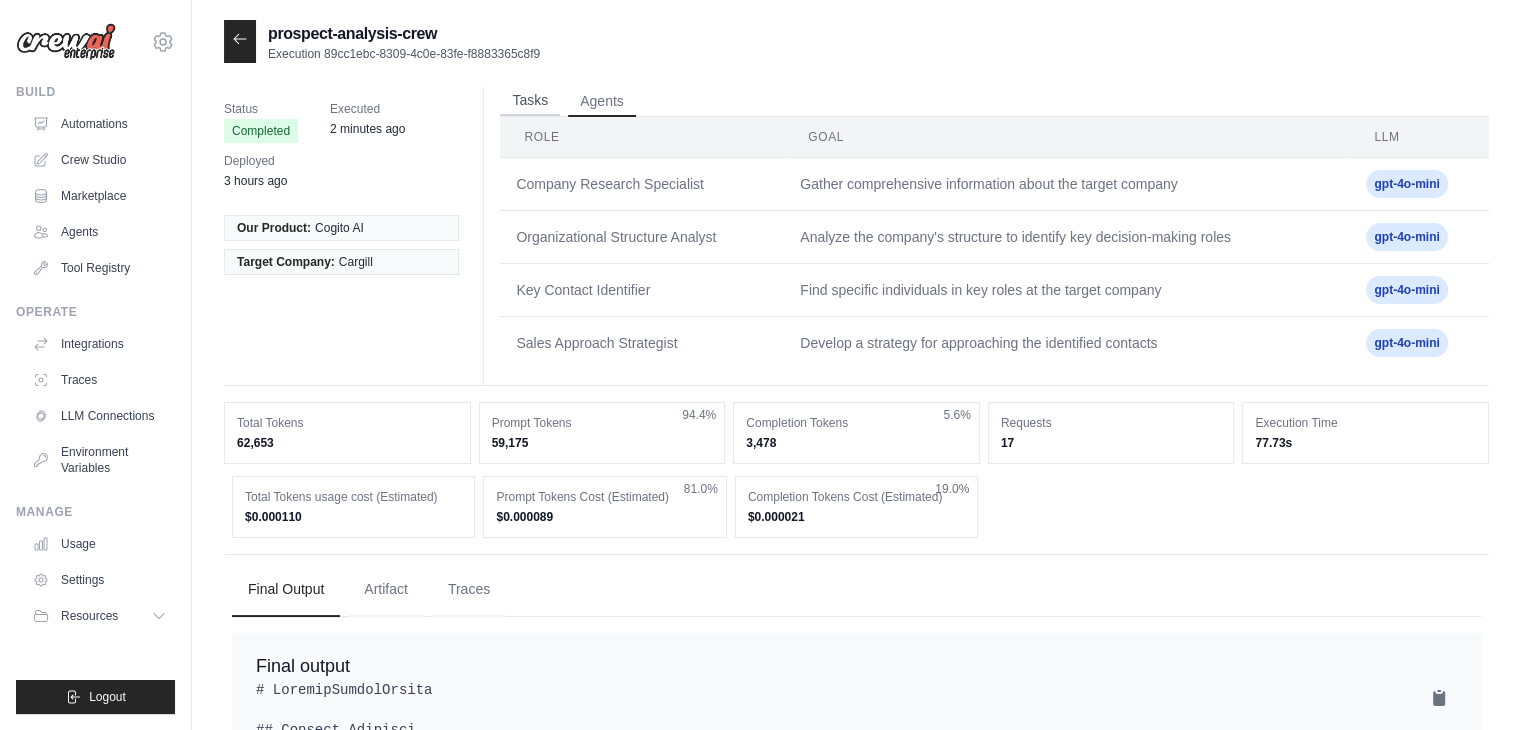 click on "Tasks" at bounding box center (530, 101) 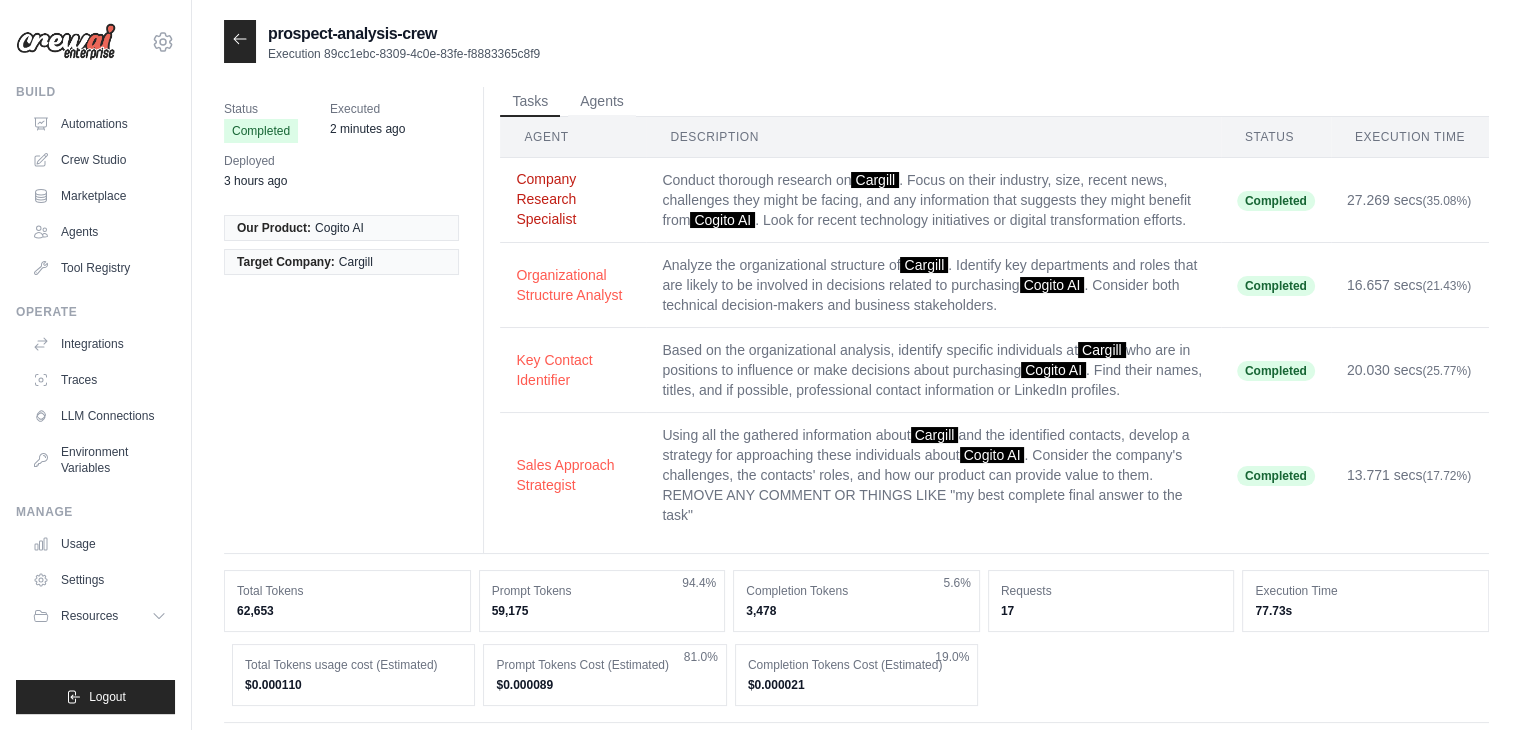 click on "Company Research Specialist" at bounding box center (573, 199) 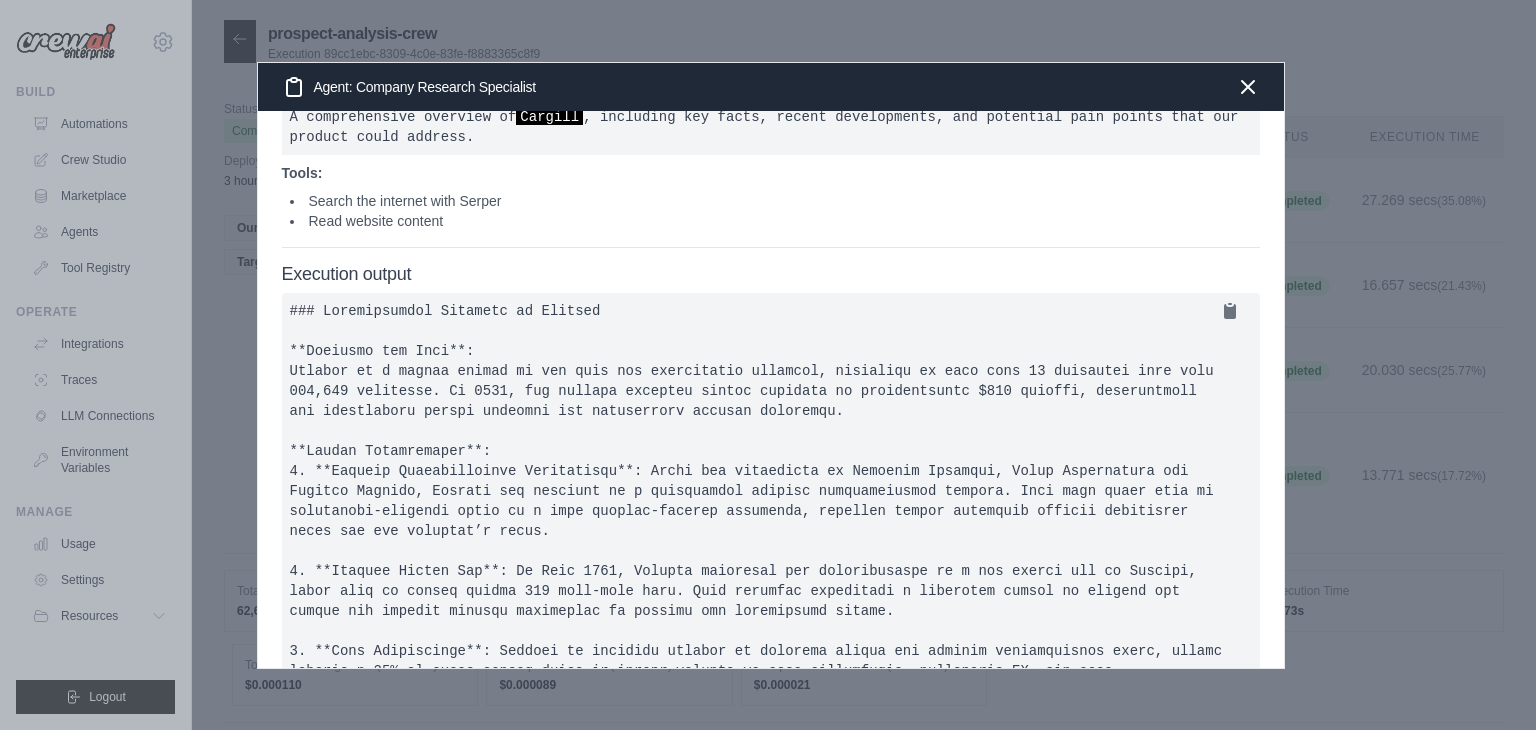 scroll, scrollTop: 176, scrollLeft: 0, axis: vertical 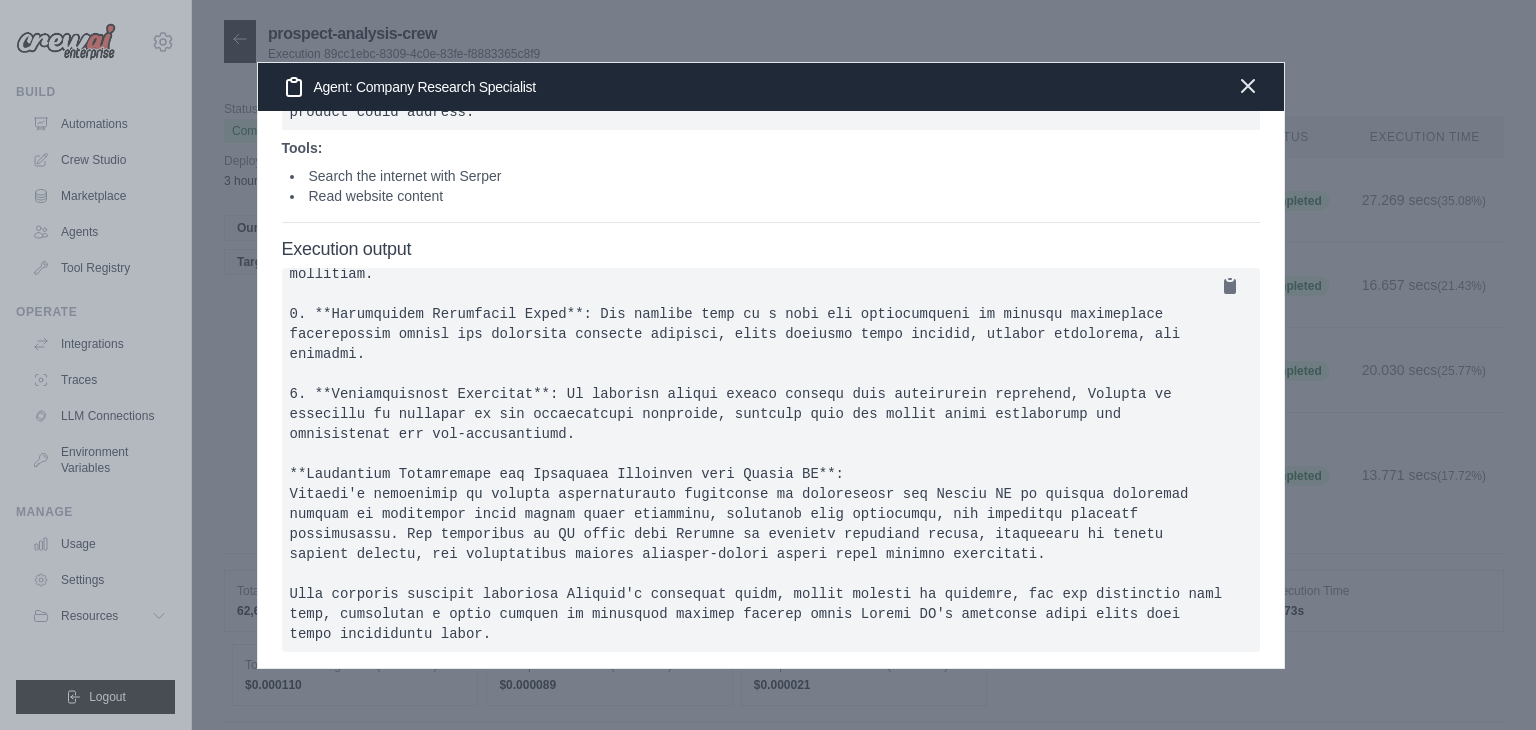 click 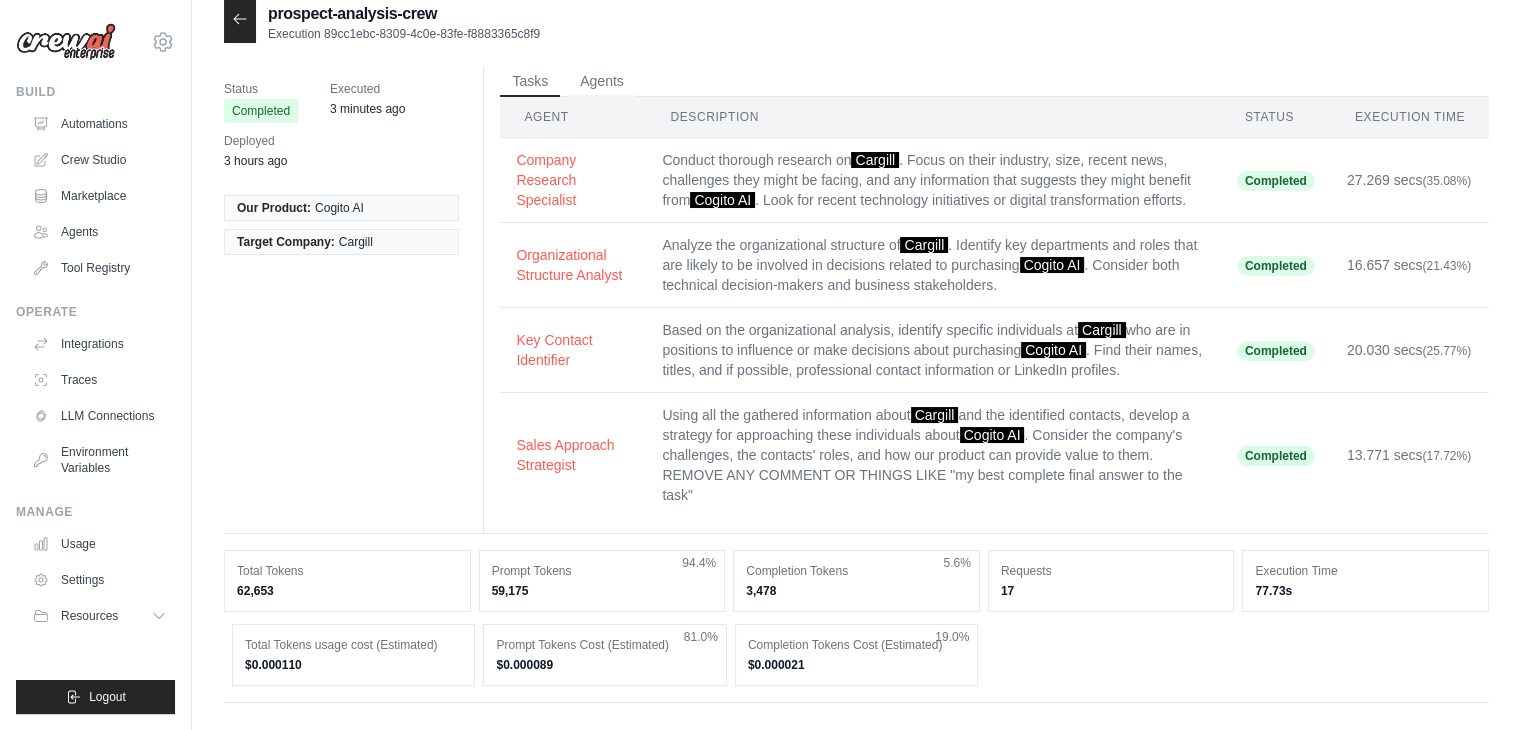 scroll, scrollTop: 19, scrollLeft: 0, axis: vertical 